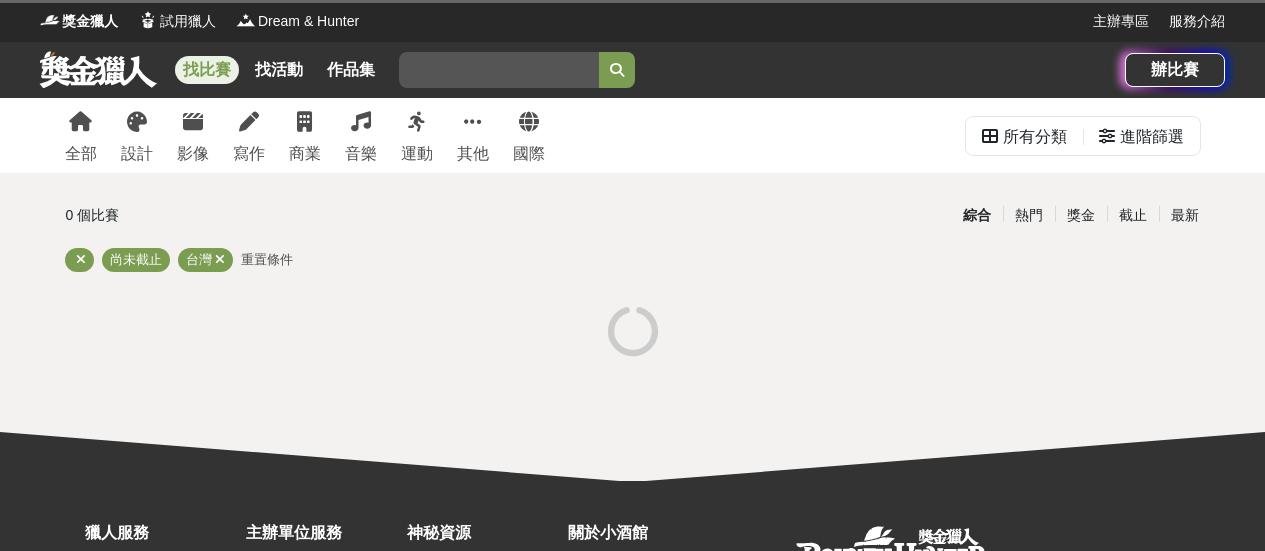 scroll, scrollTop: 0, scrollLeft: 0, axis: both 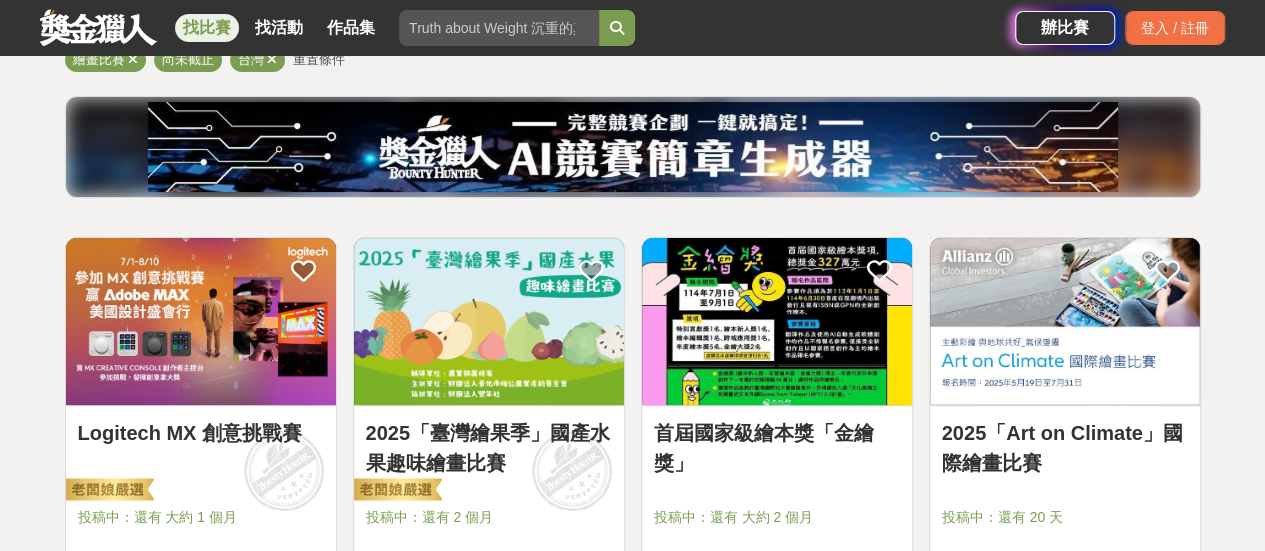 click on "2025「臺灣繪果季」國產水果趣味繪畫比賽" at bounding box center [489, 448] 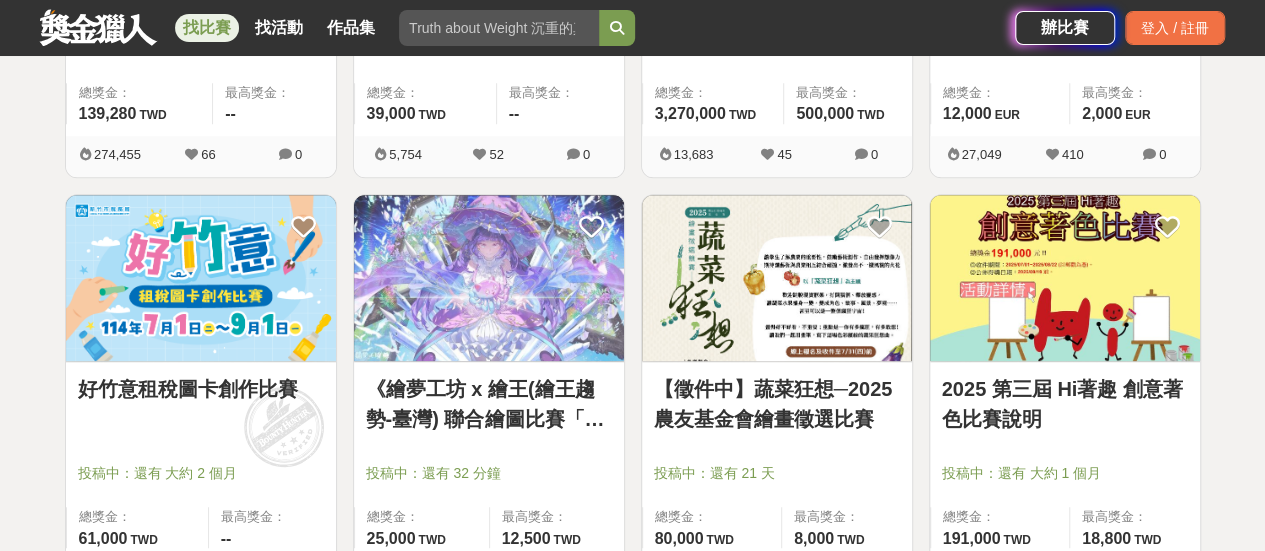 scroll, scrollTop: 700, scrollLeft: 0, axis: vertical 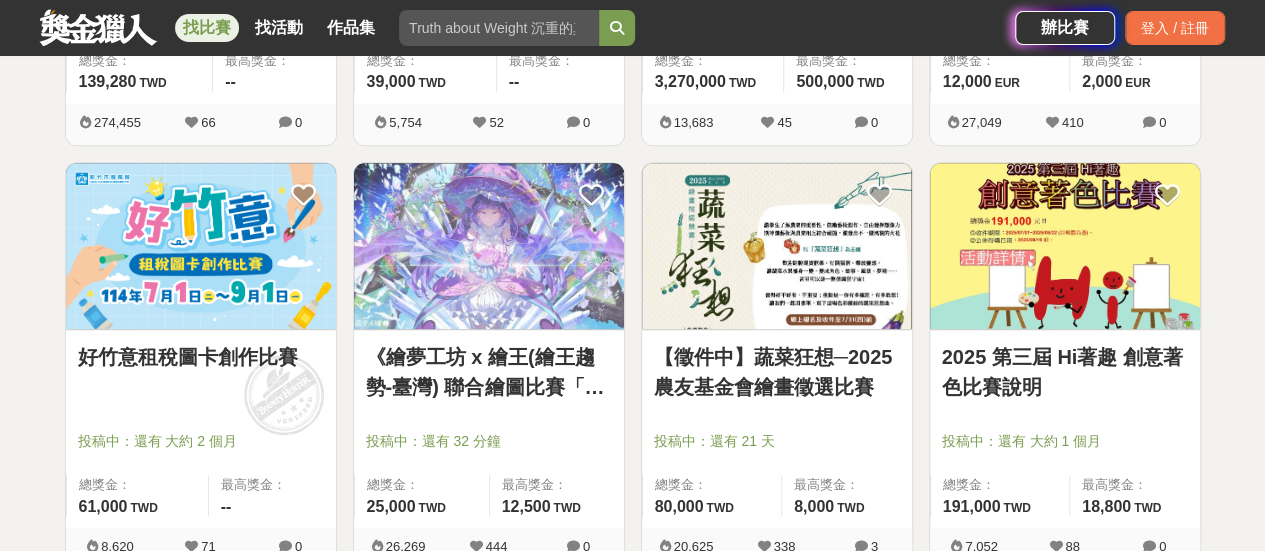 click on "好竹意租稅圖卡創作比賽" at bounding box center (201, 368) 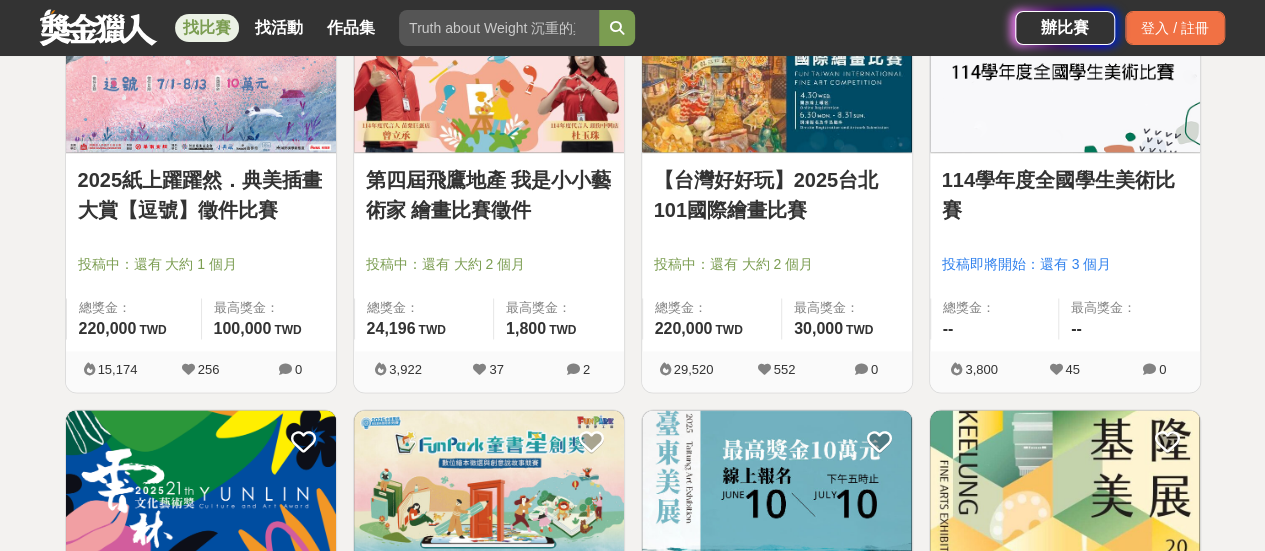 scroll, scrollTop: 1600, scrollLeft: 0, axis: vertical 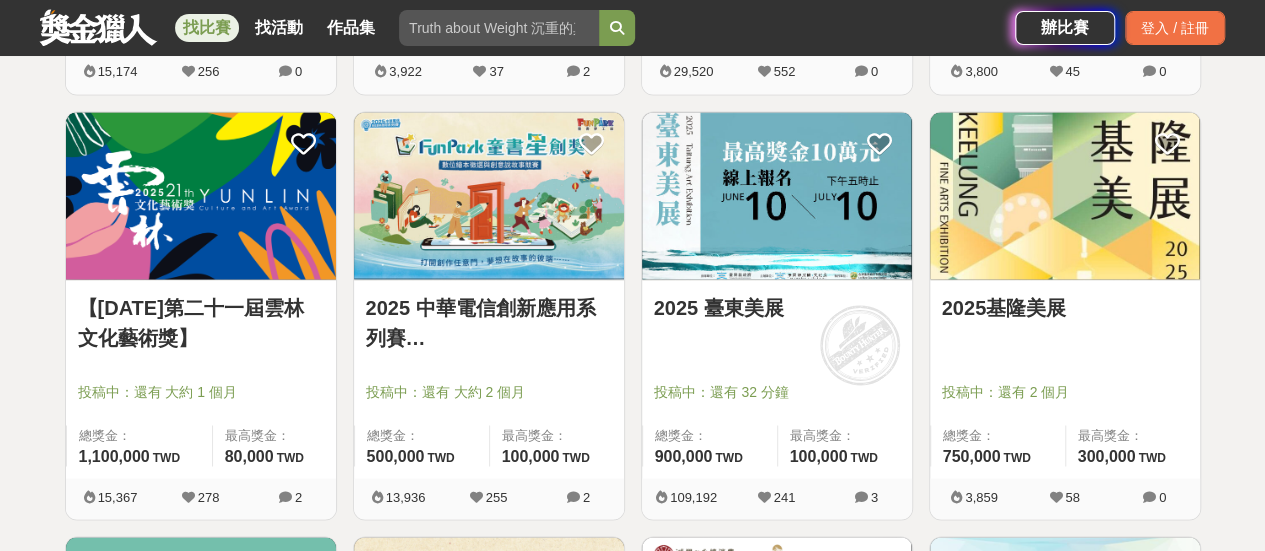 click on "2025 中華電信創新應用系列賽 FunPark童書星創獎 數位繪本徵選與創意說故事競賽" at bounding box center [489, 322] 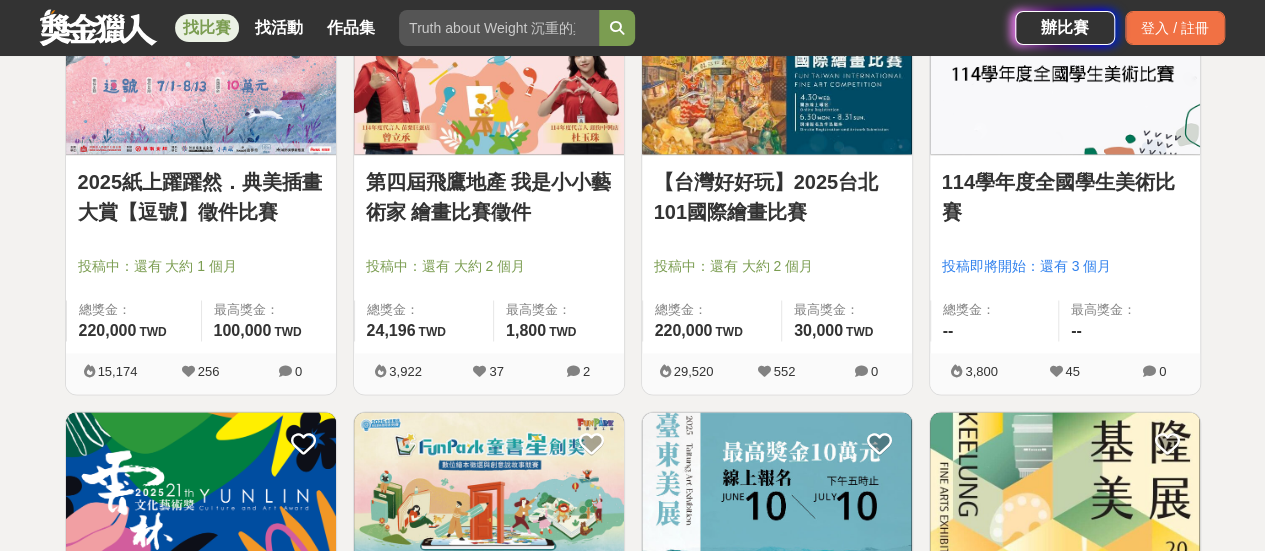 scroll, scrollTop: 1200, scrollLeft: 0, axis: vertical 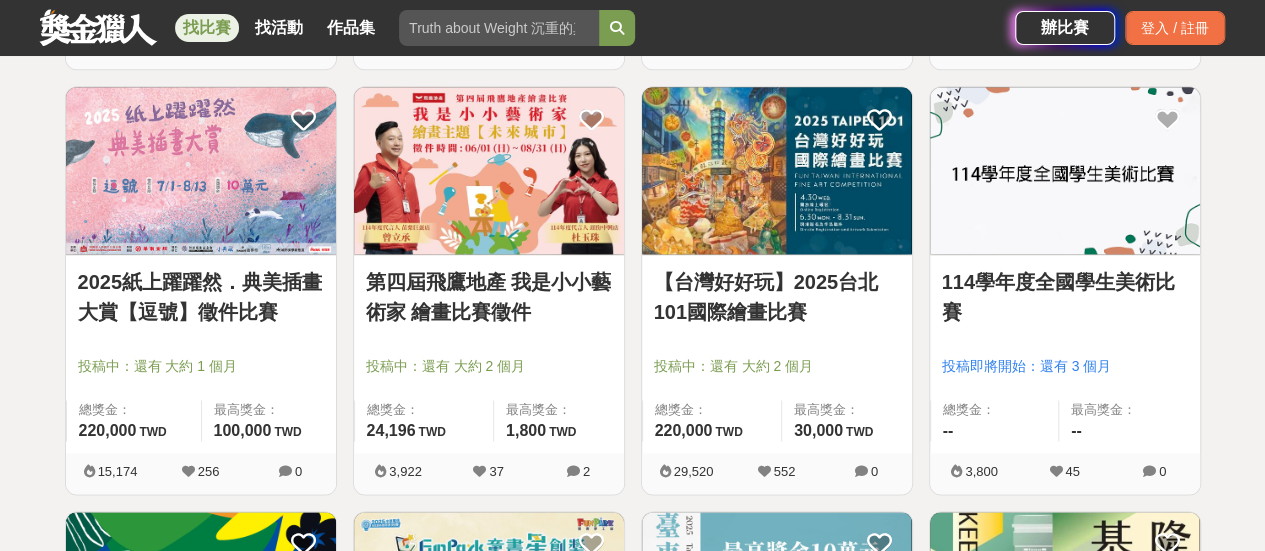 click on "找比賽" at bounding box center [207, 28] 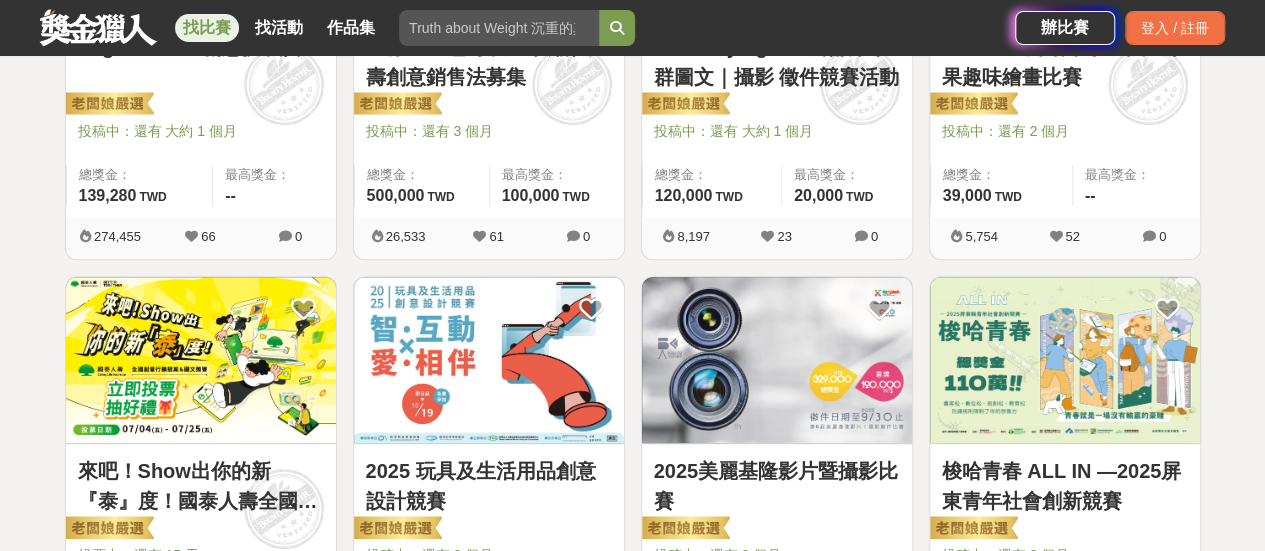 scroll, scrollTop: 700, scrollLeft: 0, axis: vertical 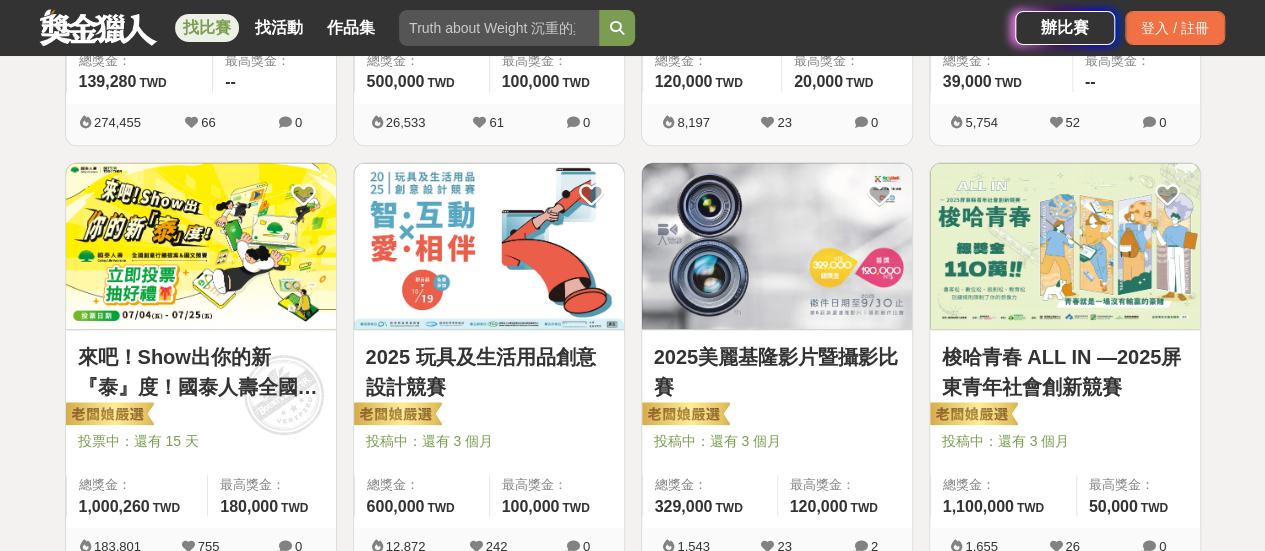 click on "來吧！Show出你的新『泰』度！國泰人壽全國創意行銷提案&圖文競賽" at bounding box center (201, 372) 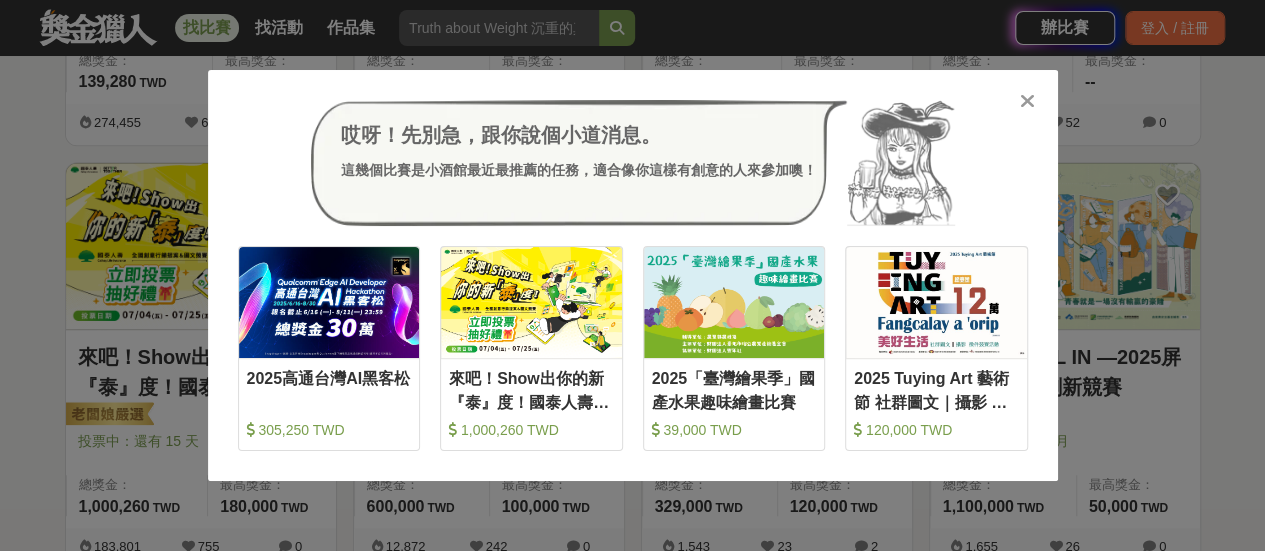 click on "哎呀！先別急，跟你說個小道消息。 這幾個比賽是小酒館最近最推薦的任務，適合像你這樣有創意的人來參加噢！   收藏 2025高通台灣AI黑客松   305,250 TWD   收藏 來吧！Show出你的新『泰』度！國泰人壽全國創意行銷提案&圖文競賽   1,000,260 TWD   收藏 2025「臺灣繪果季」國產水果趣味繪畫比賽   39,000 TWD   收藏 2025 Tuying Art 藝術節 社群圖文｜攝影 徵件競賽活動   120,000 TWD" at bounding box center (632, 275) 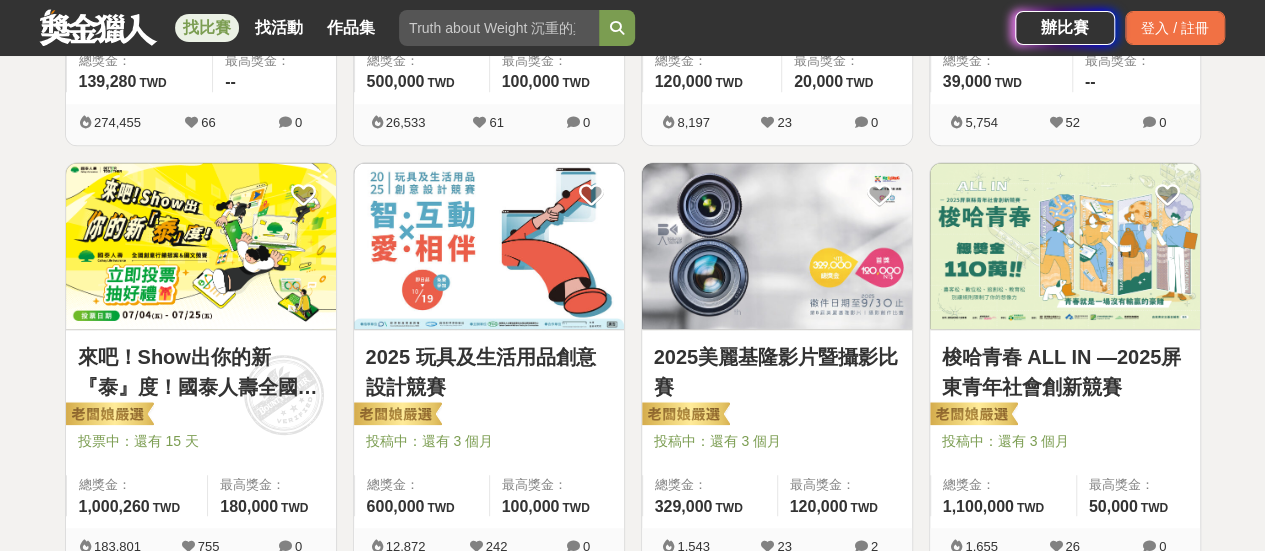 click on "2025美麗基隆影片暨攝影比賽" at bounding box center [777, 372] 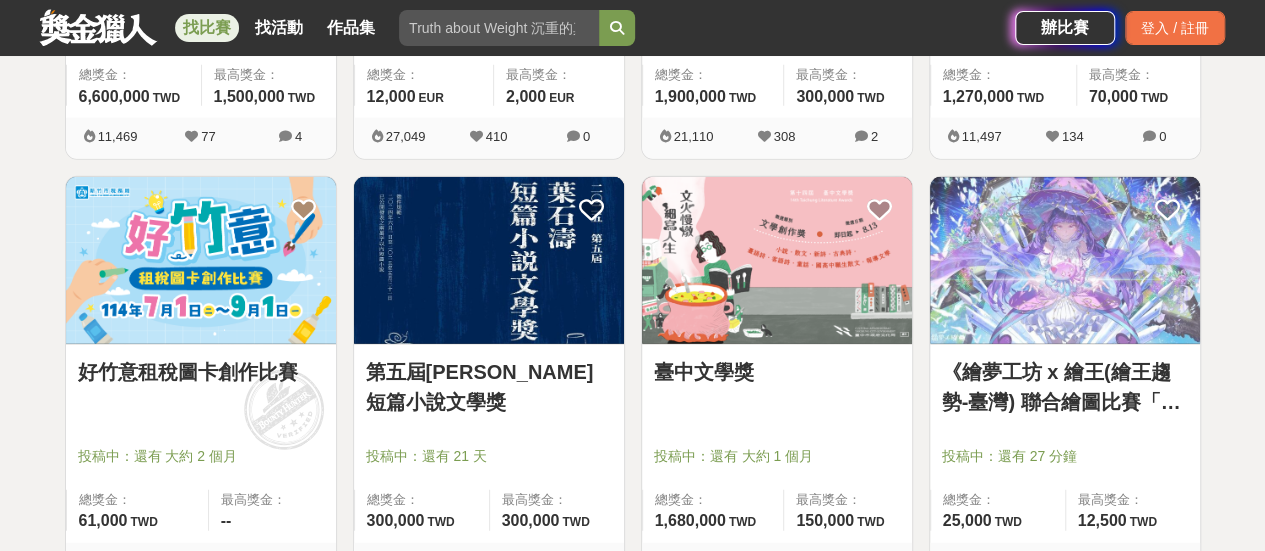 scroll, scrollTop: 2400, scrollLeft: 0, axis: vertical 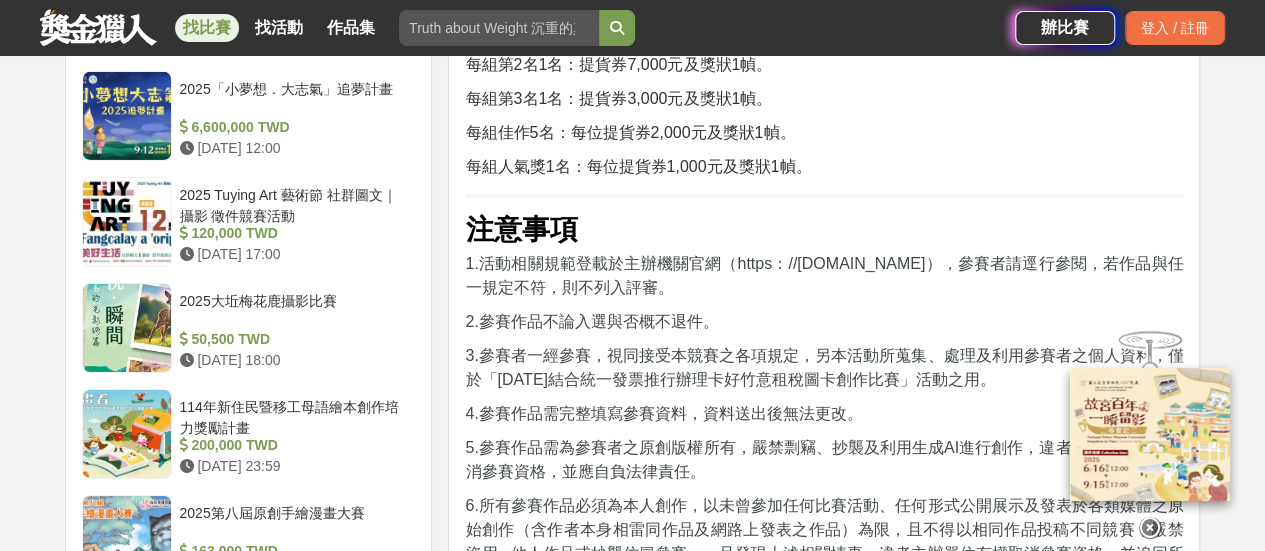 click on "1.活動相關規範登載於主辦機關官網（https：//[DOMAIN_NAME]），參賽者請逕行參閱，若作品與任一規定不符，則不列入評審。" at bounding box center [824, 275] 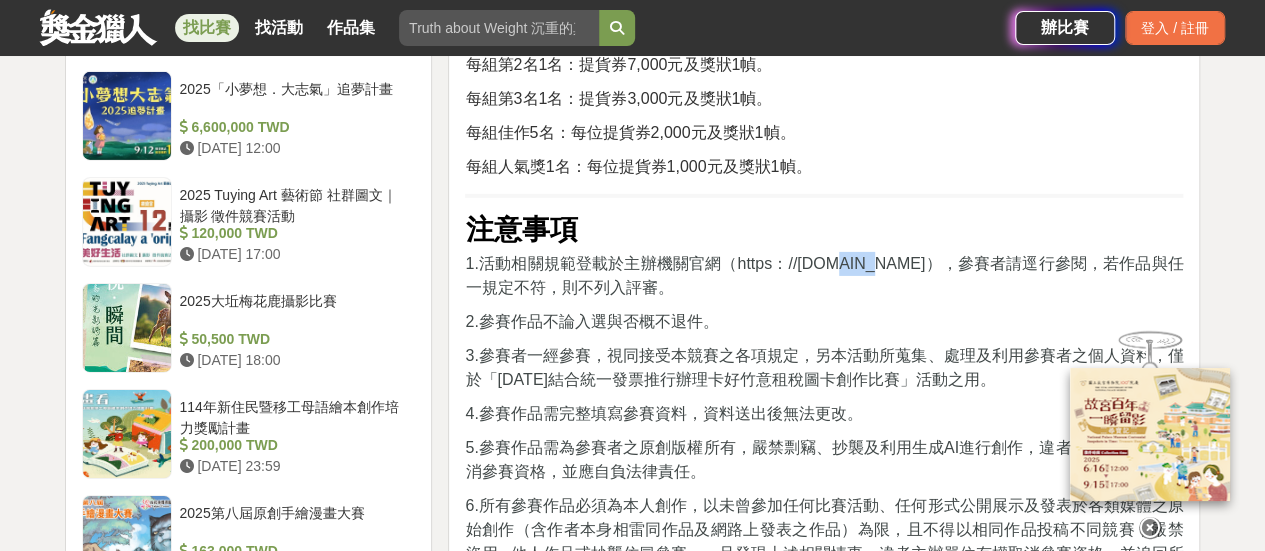 click on "1.活動相關規範登載於主辦機關官網（https：//www.hcct.gov.tw），參賽者請逕行參閱，若作品與任一規定不符，則不列入評審。" at bounding box center (824, 275) 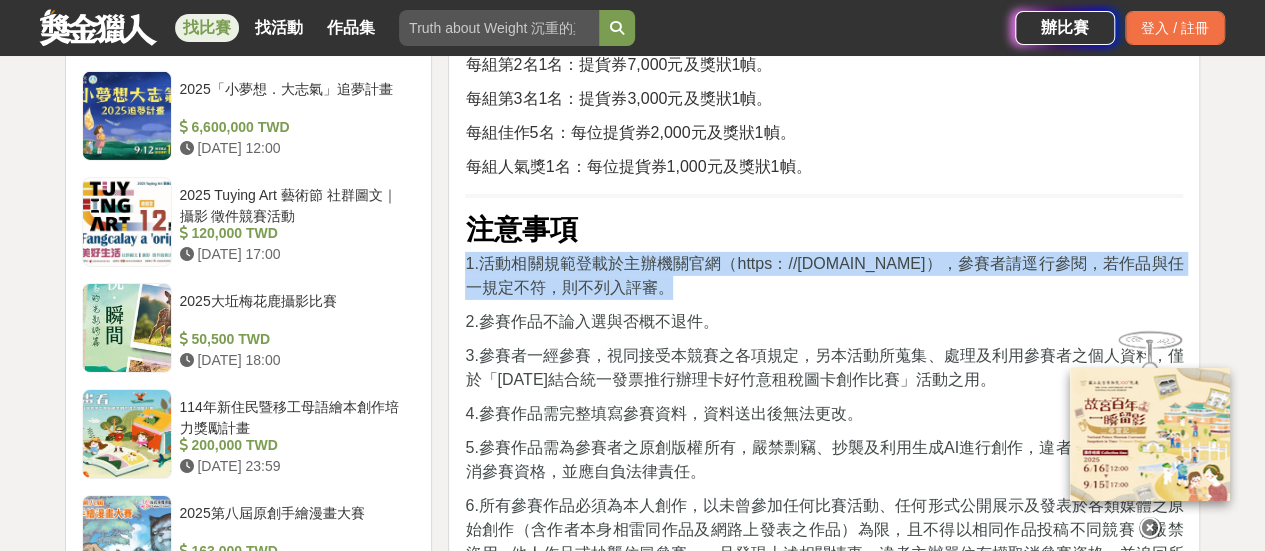click on "1.活動相關規範登載於主辦機關官網（https：//www.hcct.gov.tw），參賽者請逕行參閱，若作品與任一規定不符，則不列入評審。" at bounding box center (824, 275) 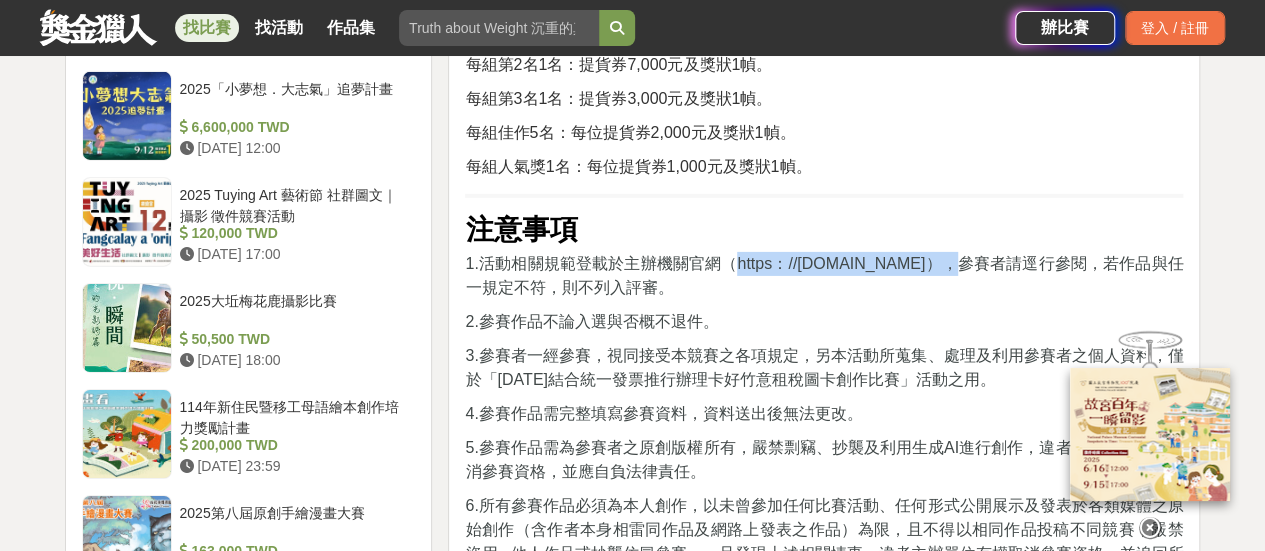 drag, startPoint x: 739, startPoint y: 257, endPoint x: 929, endPoint y: 261, distance: 190.0421 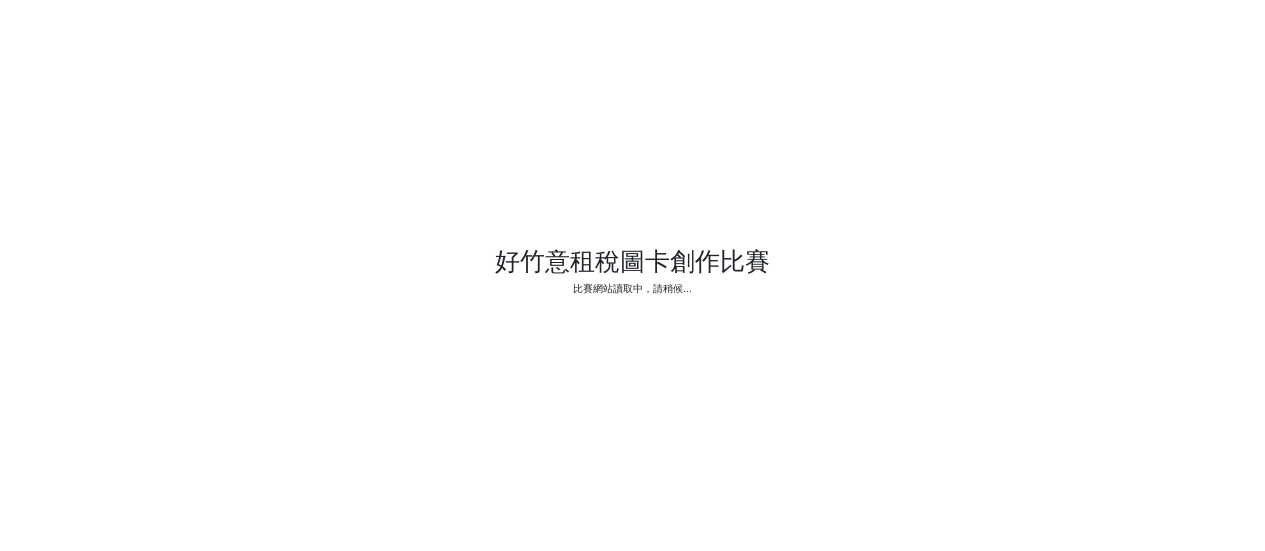 scroll, scrollTop: 0, scrollLeft: 0, axis: both 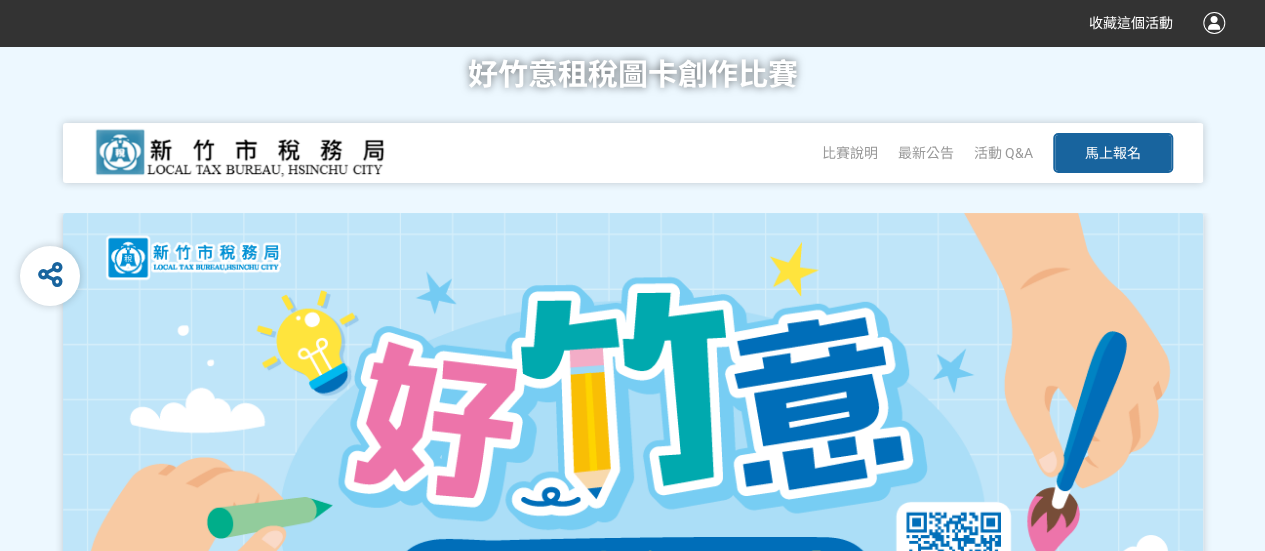 click on "馬上報名" at bounding box center (1113, 153) 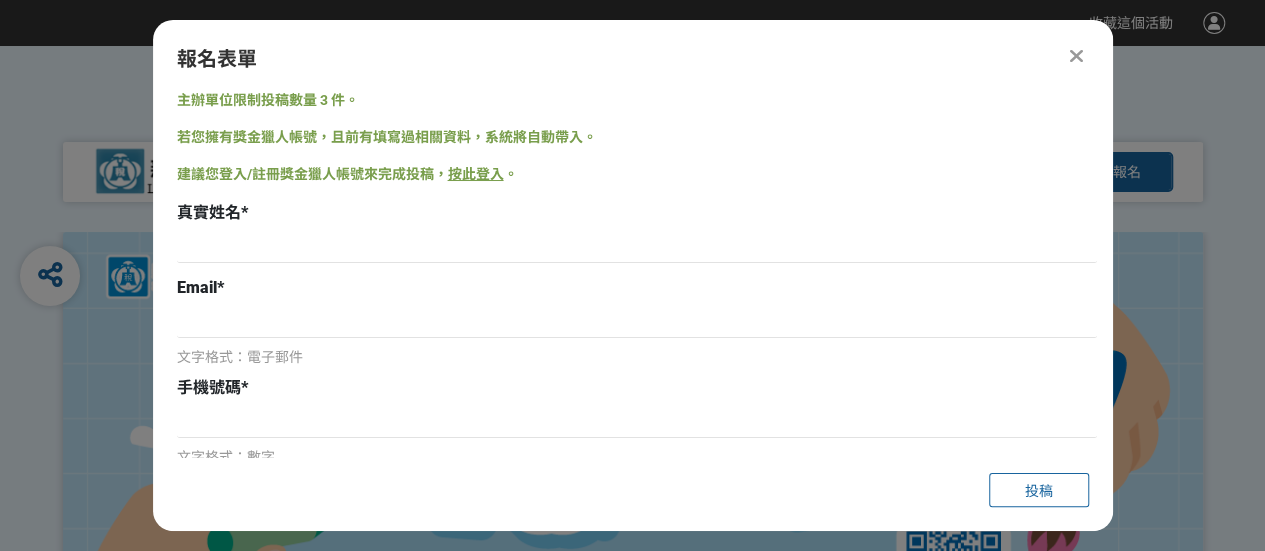 scroll, scrollTop: 0, scrollLeft: 0, axis: both 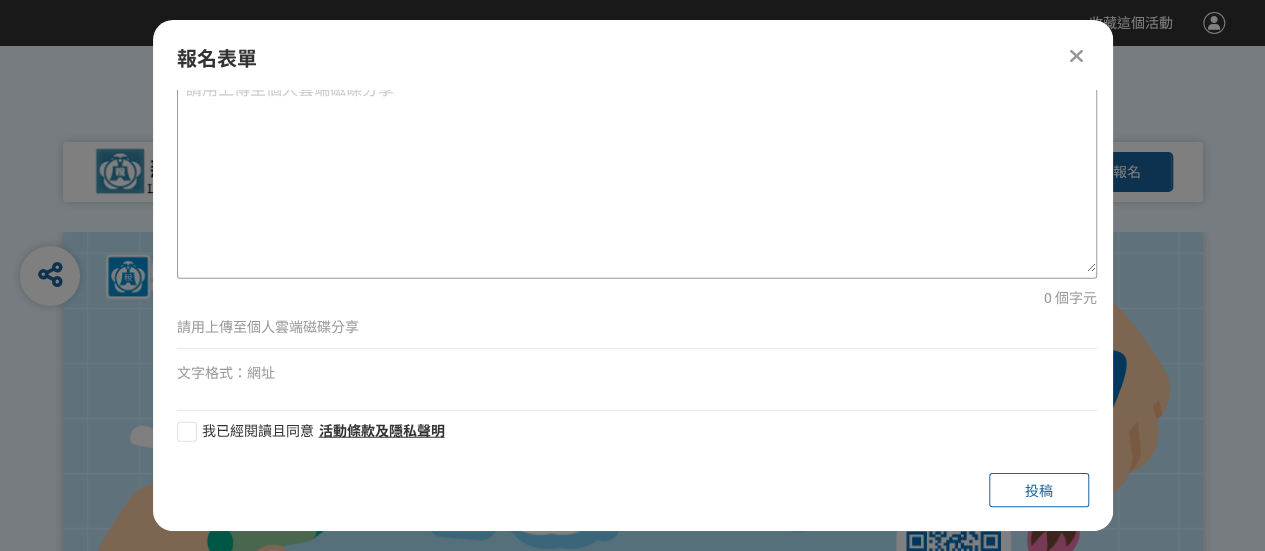 click at bounding box center [637, 172] 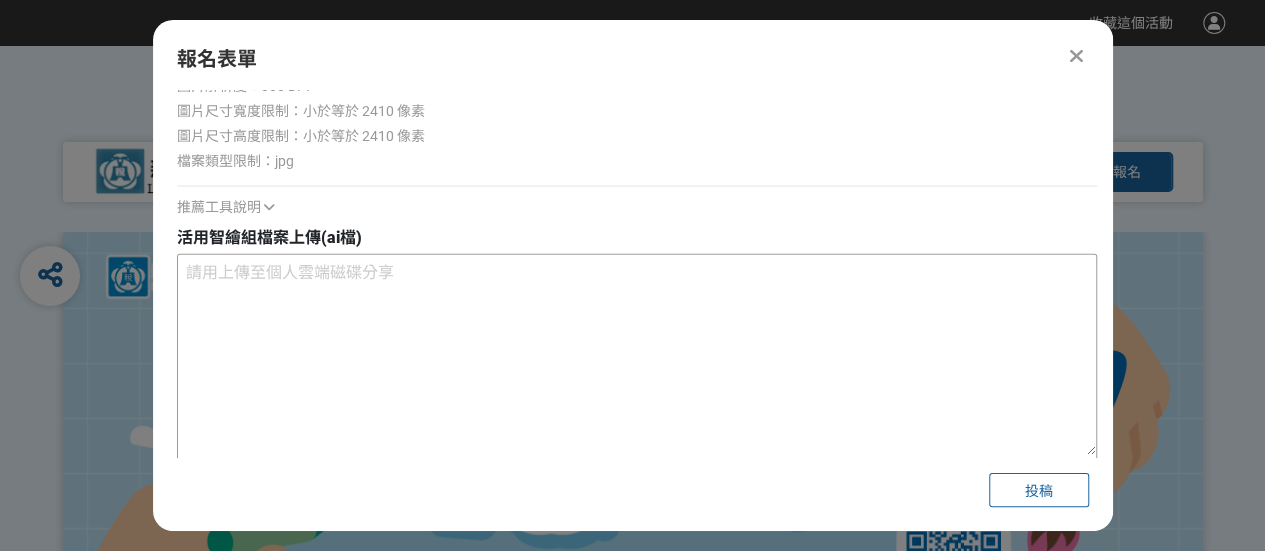 scroll, scrollTop: 2220, scrollLeft: 0, axis: vertical 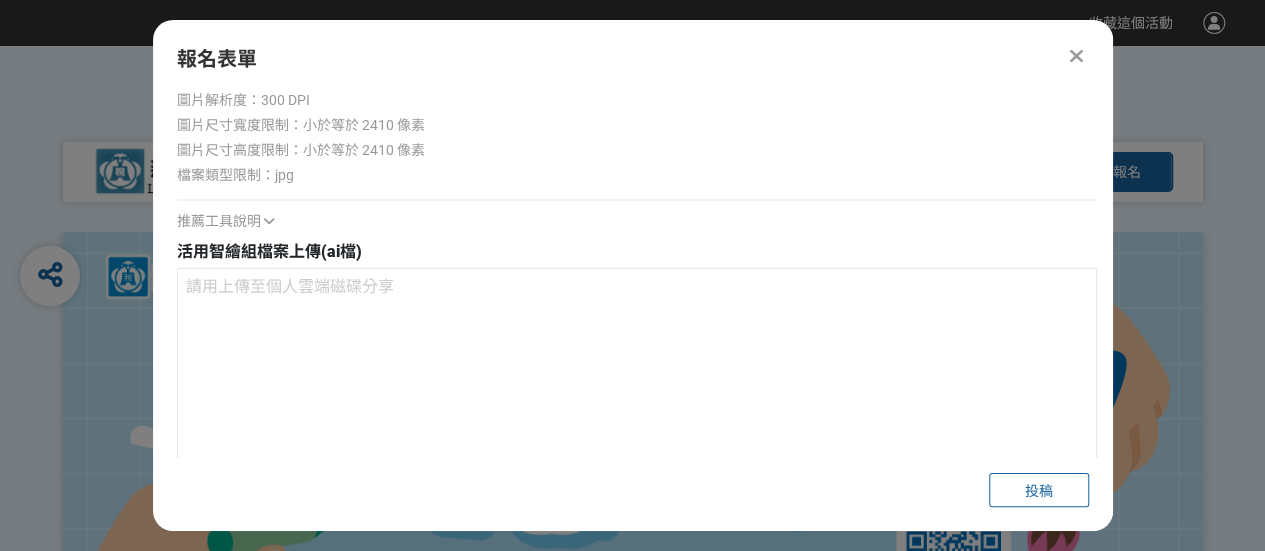 click at bounding box center (269, 221) 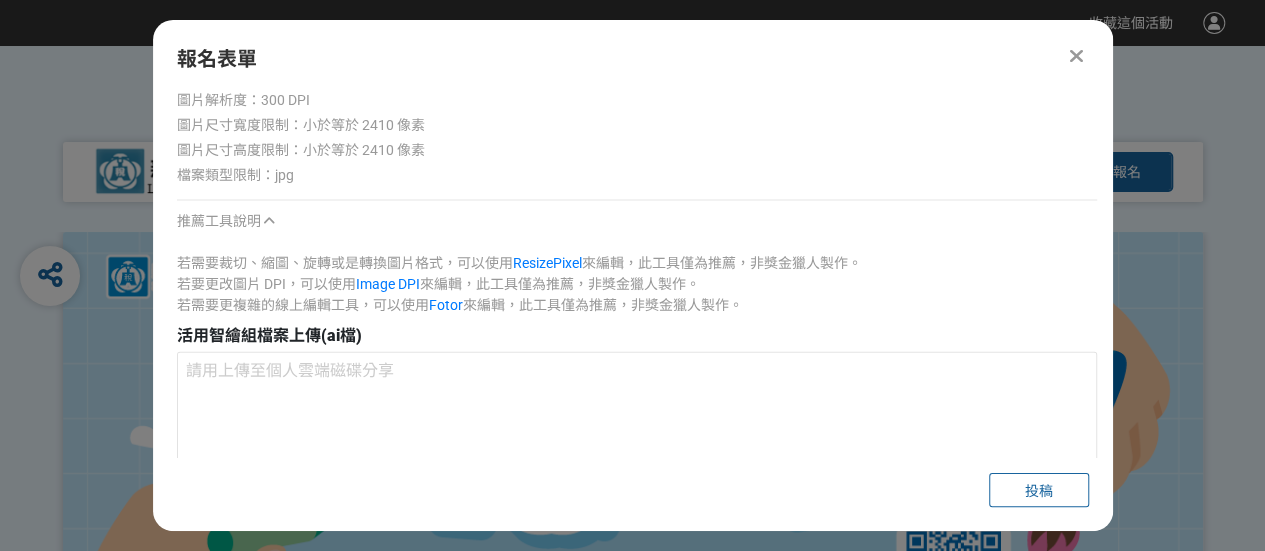 click at bounding box center [269, 221] 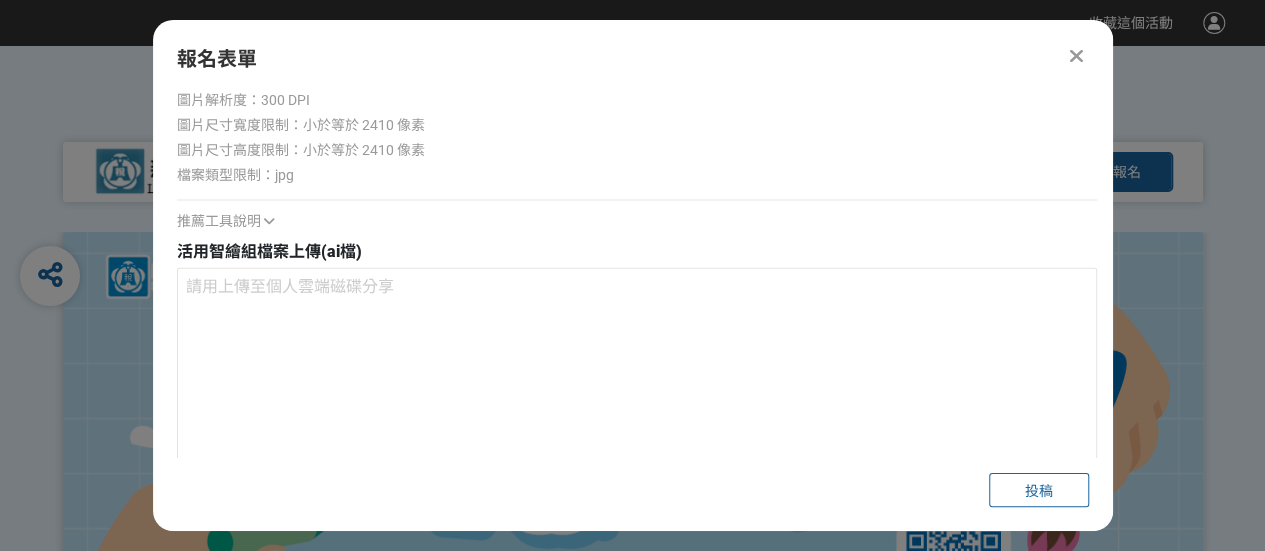 click at bounding box center [269, 221] 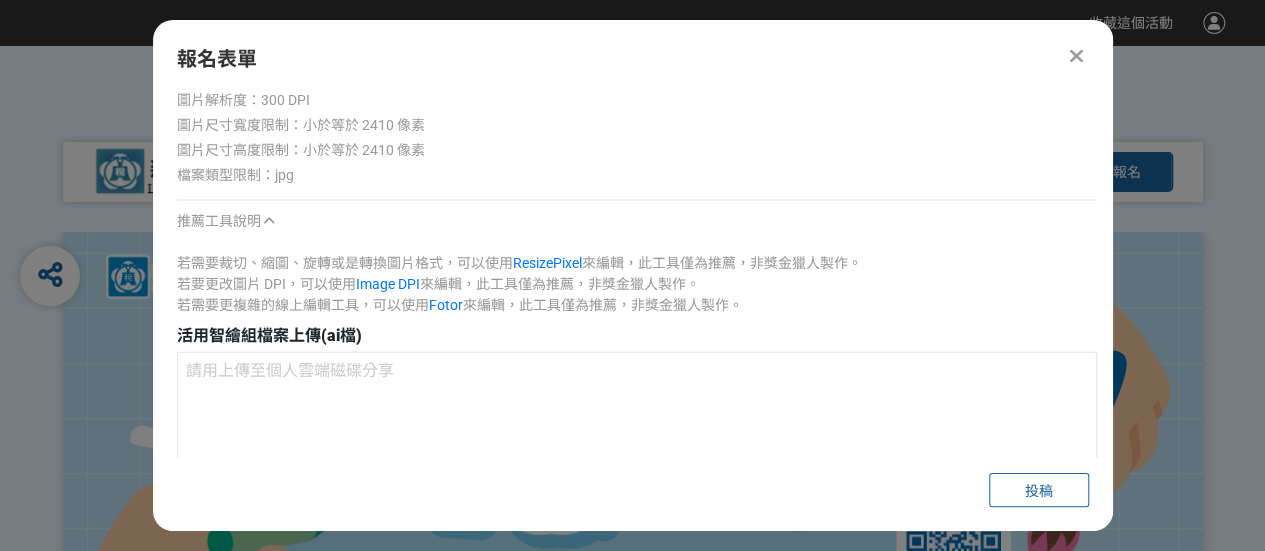 click at bounding box center [269, 221] 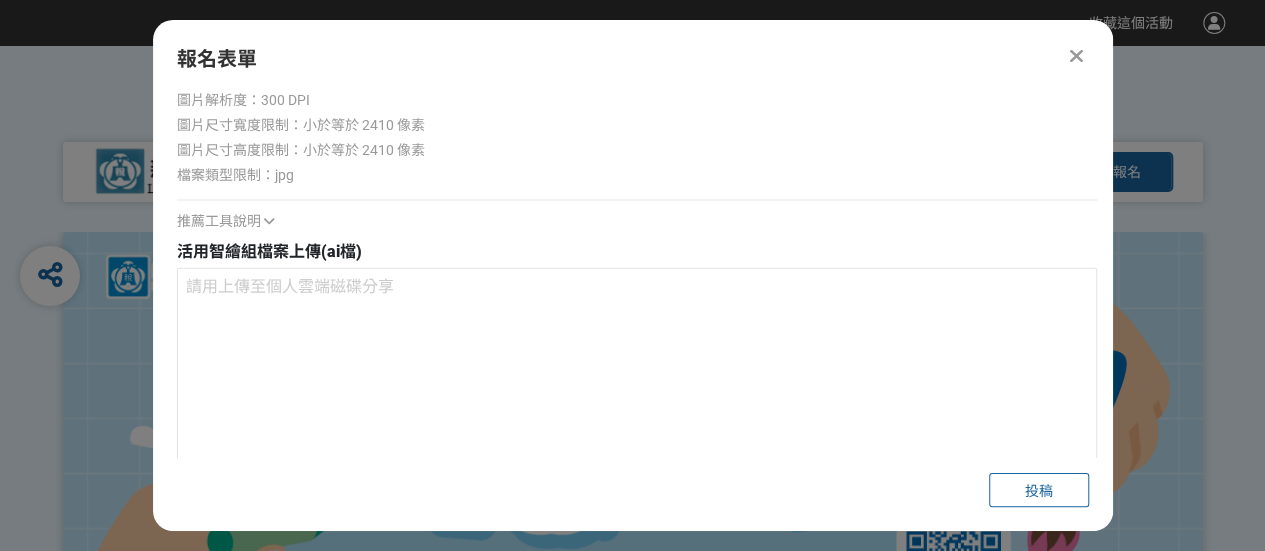 click at bounding box center (633, 528) 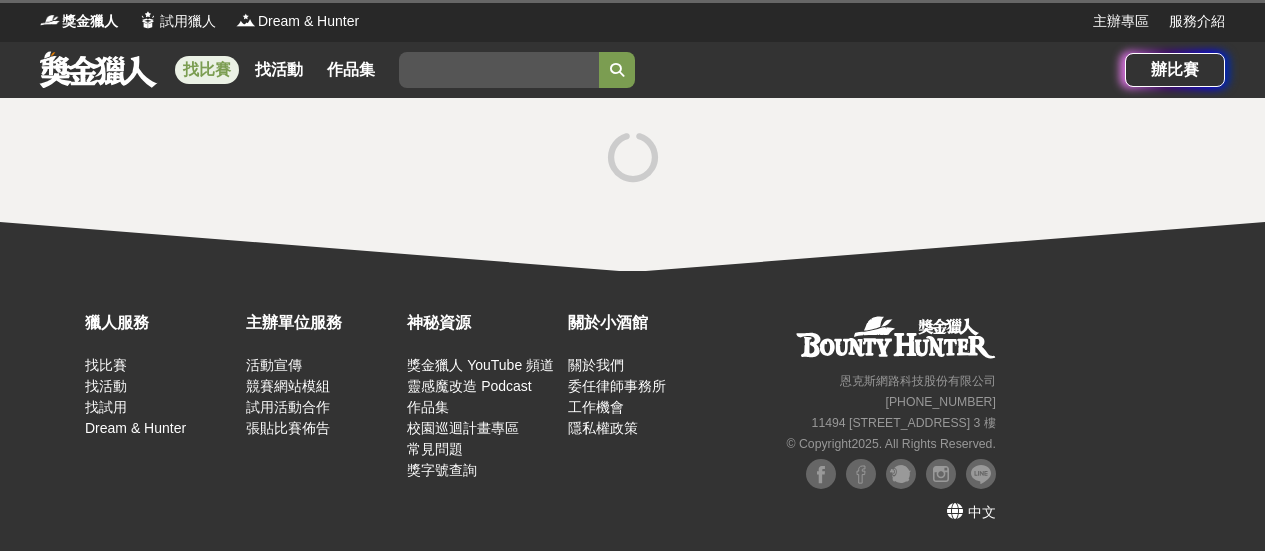 scroll, scrollTop: 0, scrollLeft: 0, axis: both 